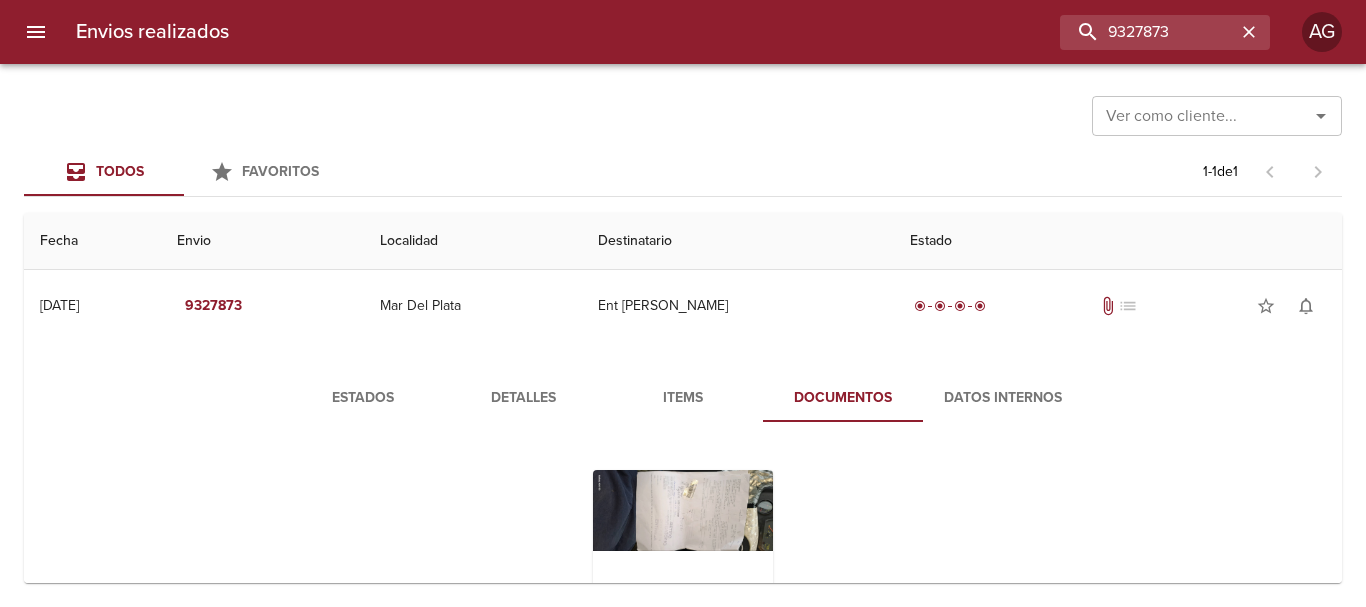 scroll, scrollTop: 0, scrollLeft: 0, axis: both 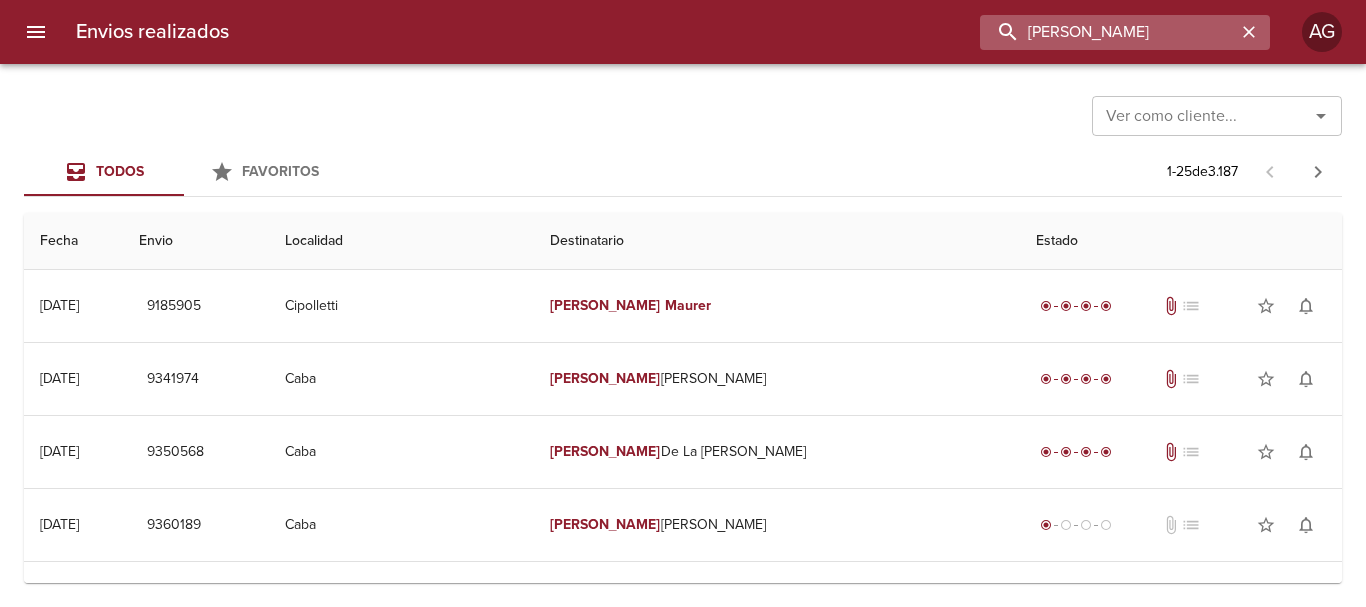 click on "[PERSON_NAME]" at bounding box center [1108, 32] 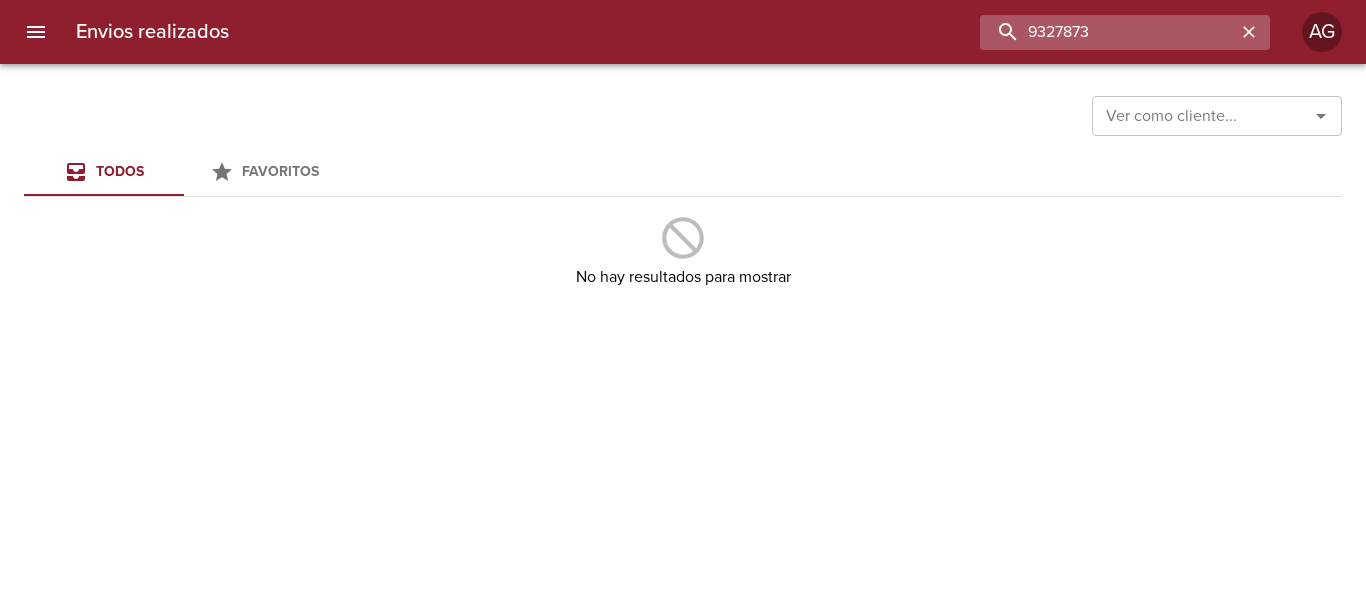 type on "9327873" 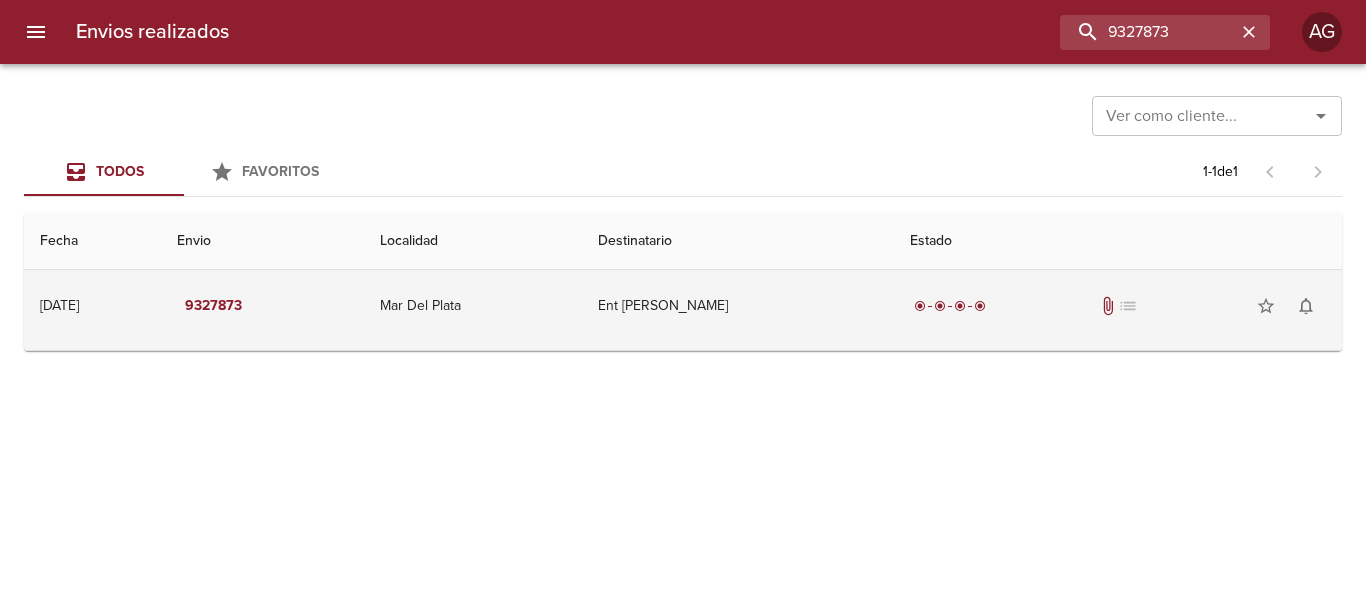 click on "Ent [PERSON_NAME]" at bounding box center (738, 306) 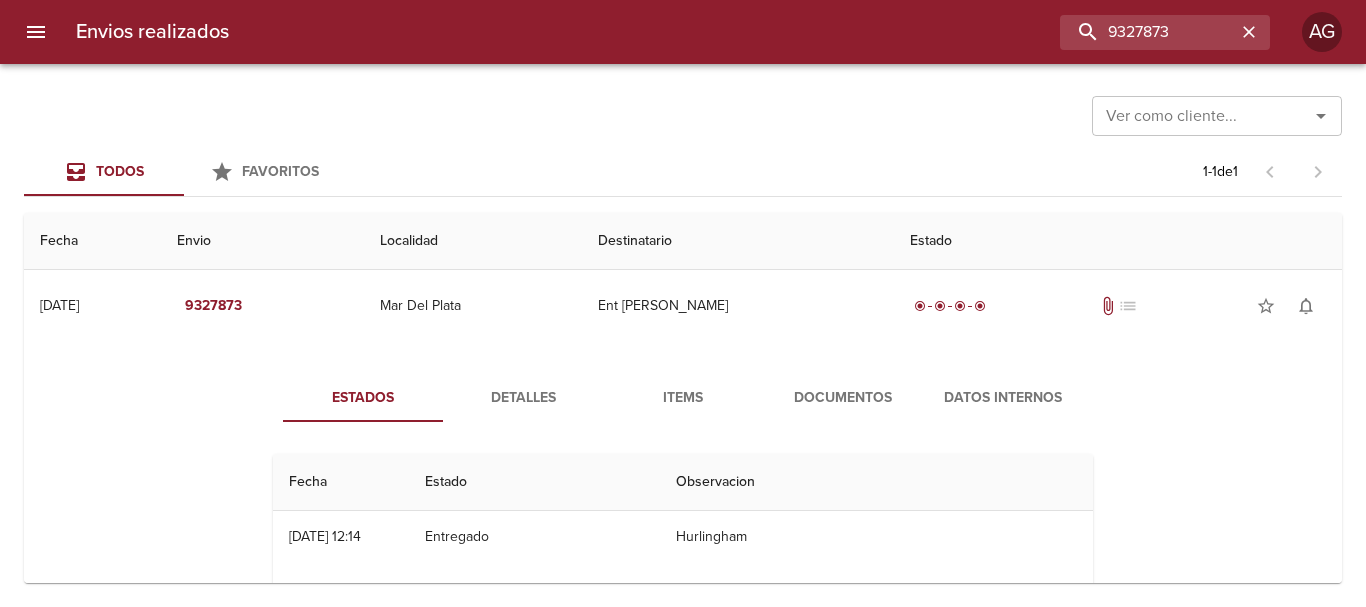 click on "Documentos" at bounding box center (843, 398) 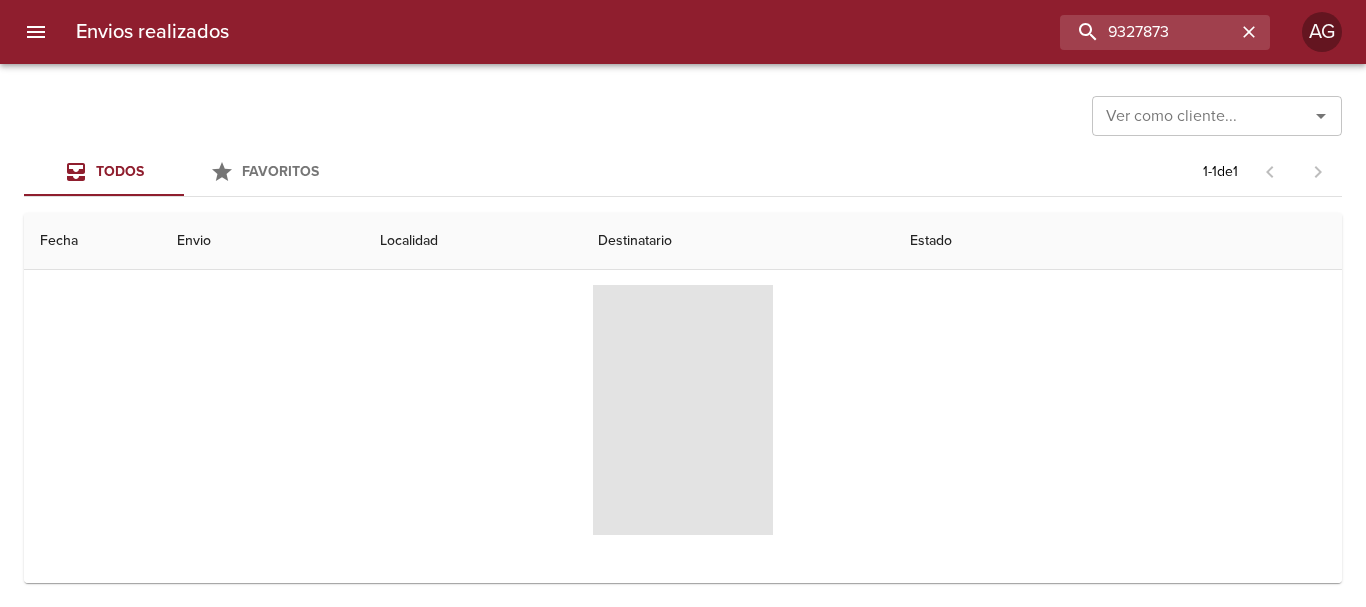 scroll, scrollTop: 194, scrollLeft: 0, axis: vertical 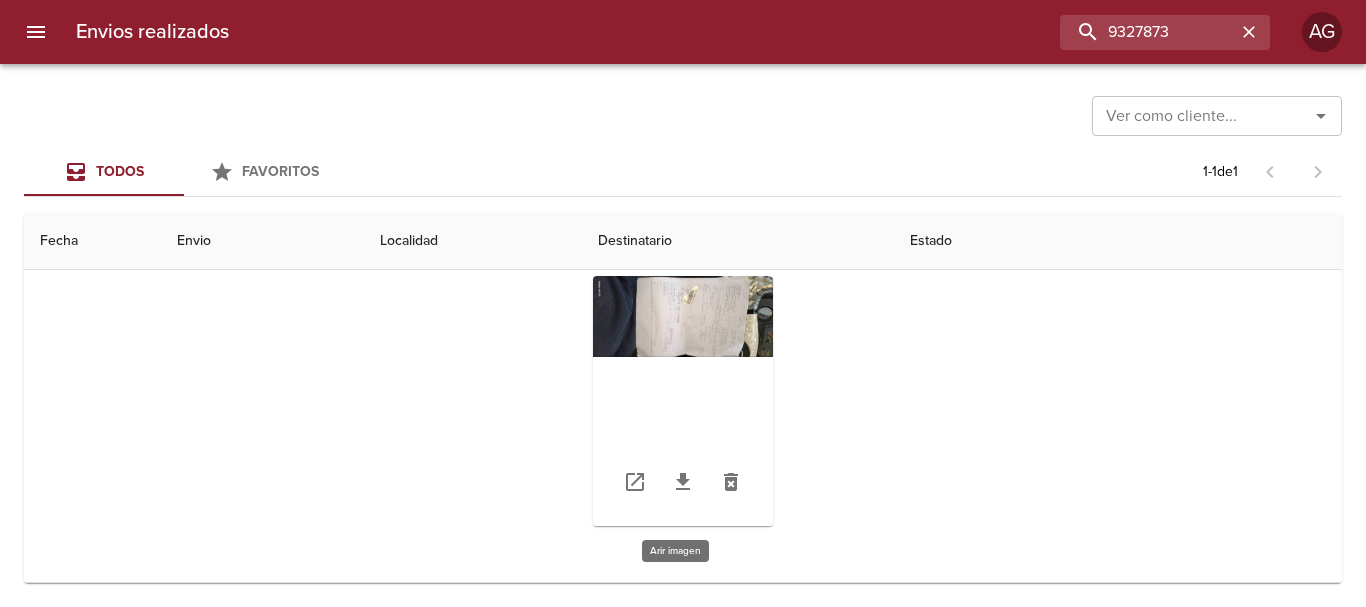 click at bounding box center (683, 401) 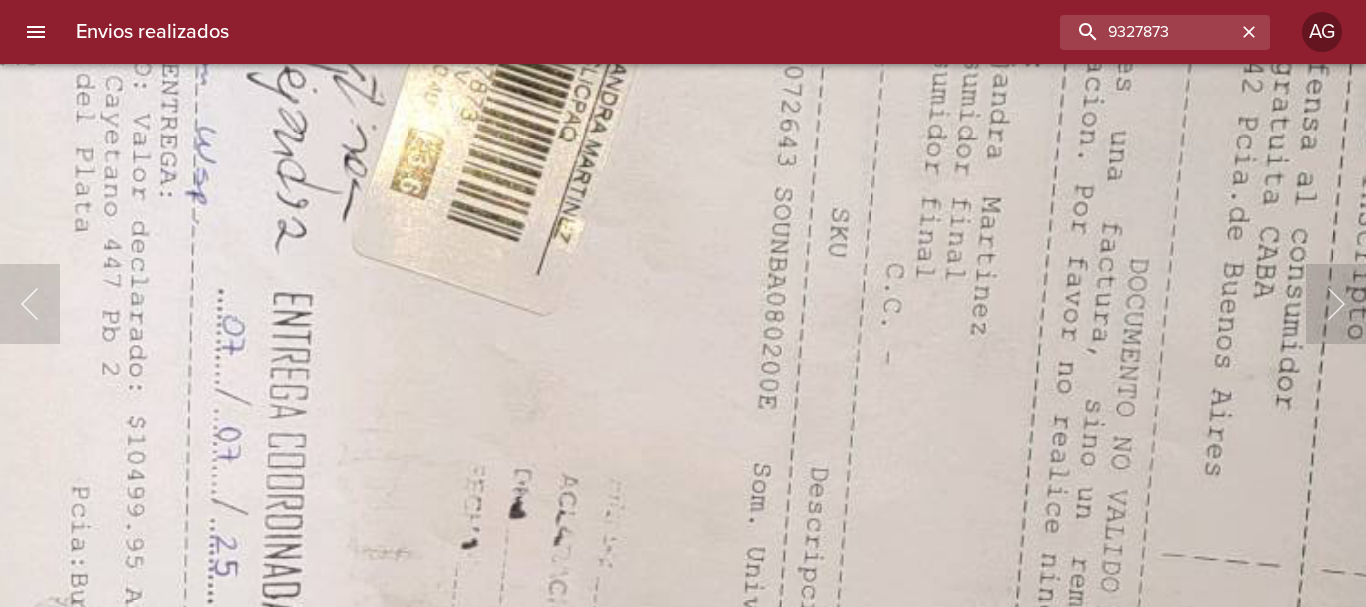 click on "Envios realizados 9327873 AG Ver como cliente... Ver como cliente... Todos Favoritos 1 - 1  de  1 Fecha Envio Localidad Destinatario Estado [DATE] [DATE] 9327873 [PERSON_NAME] Ent [PERSON_NAME] radio_button_checked radio_button_checked radio_button_checked radio_button_checked attach_file list star_border notifications_none Guia :  9327873 Estados Detalles Items Documentos Datos Internos" at bounding box center [683, 0] 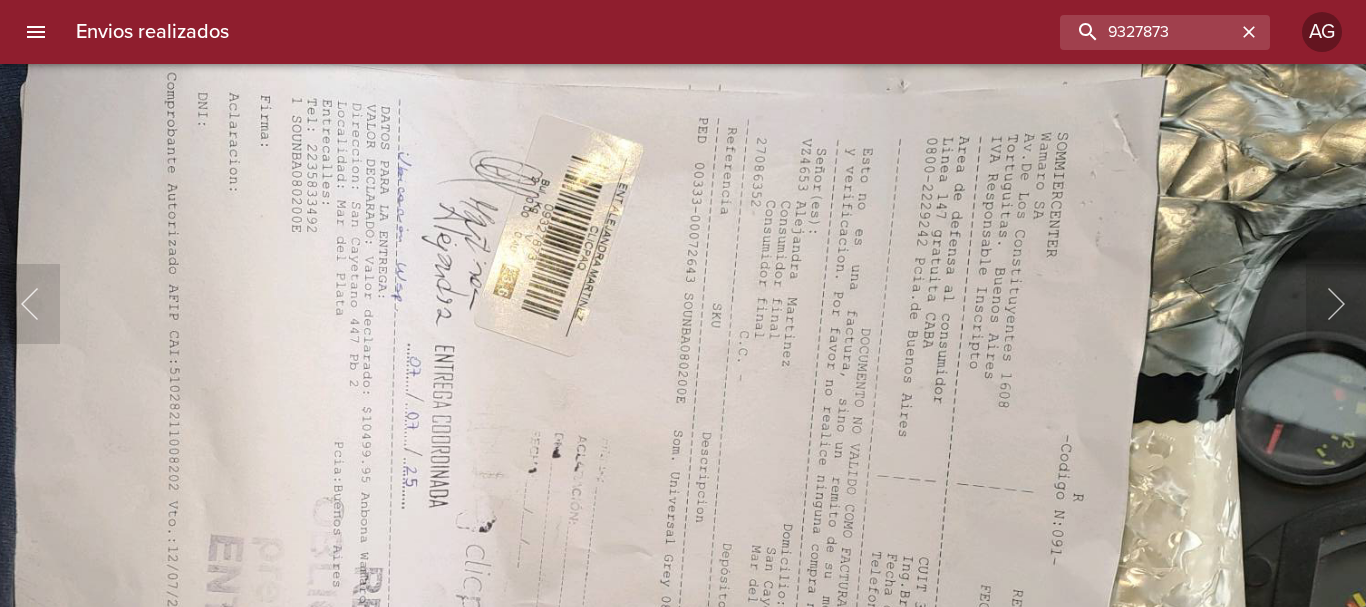 click at bounding box center (487, 446) 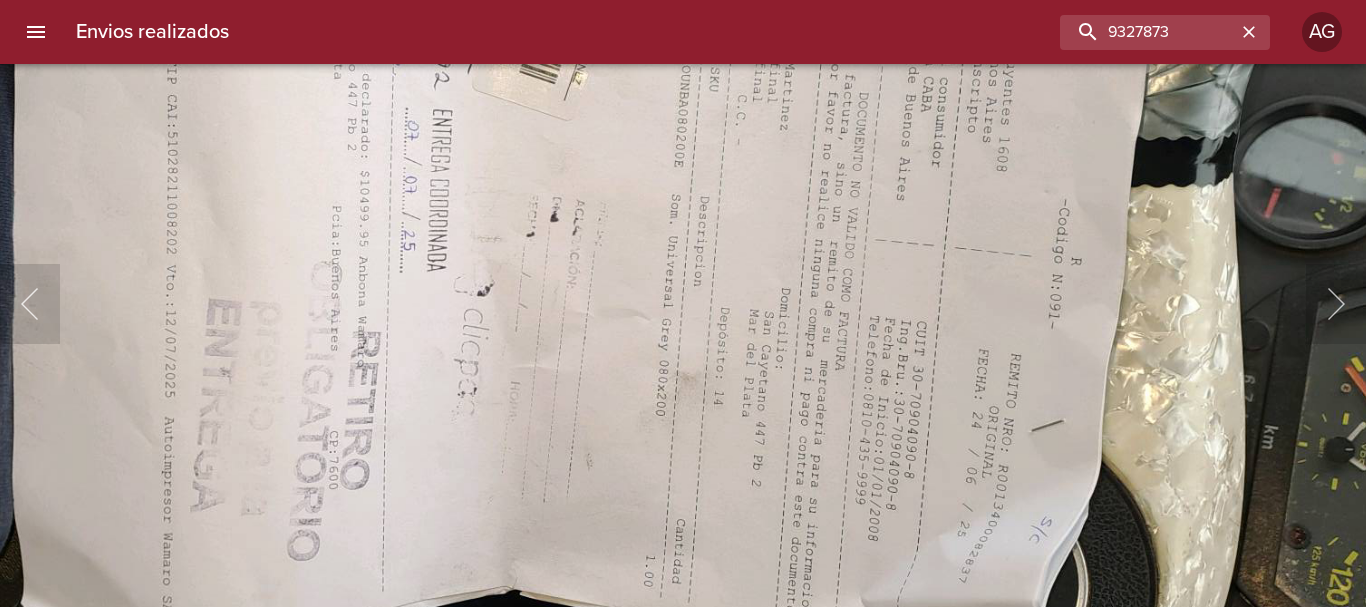 click at bounding box center (485, 210) 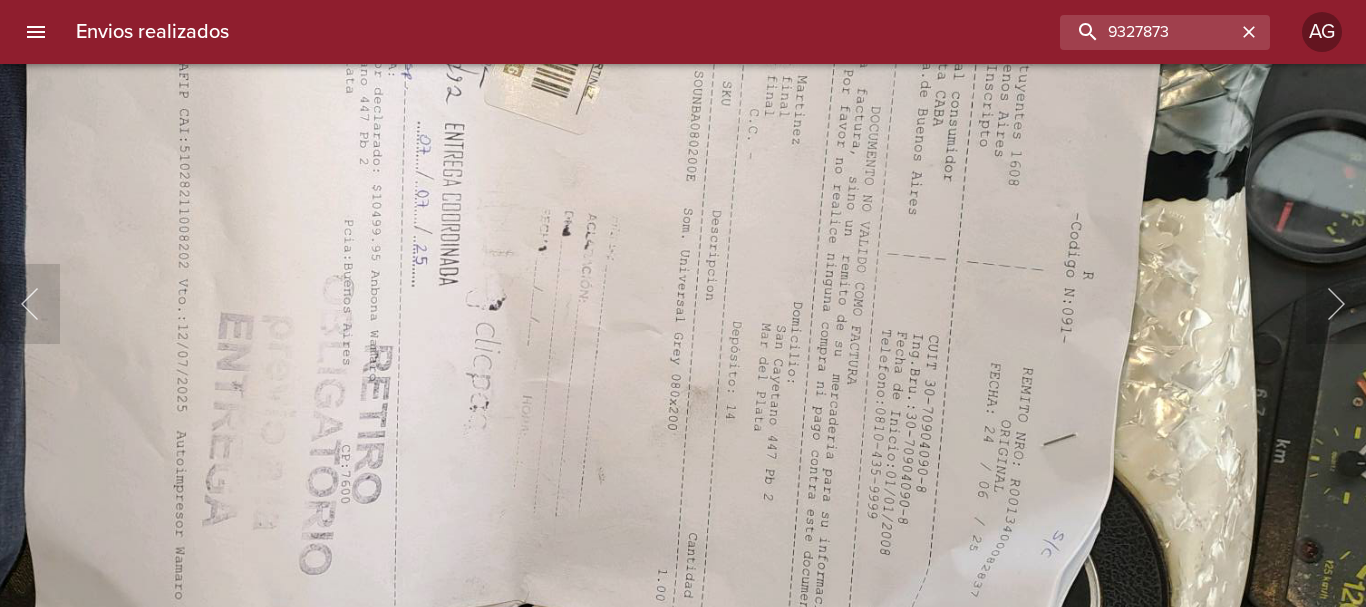 click at bounding box center (497, 224) 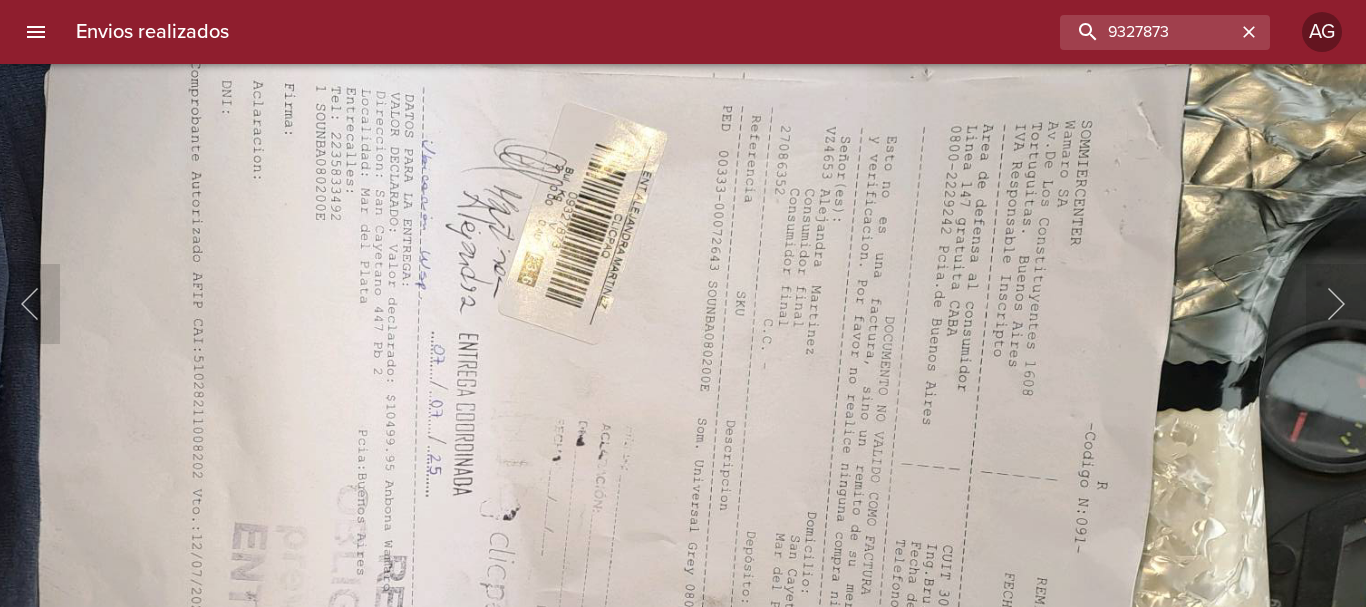 click at bounding box center [511, 434] 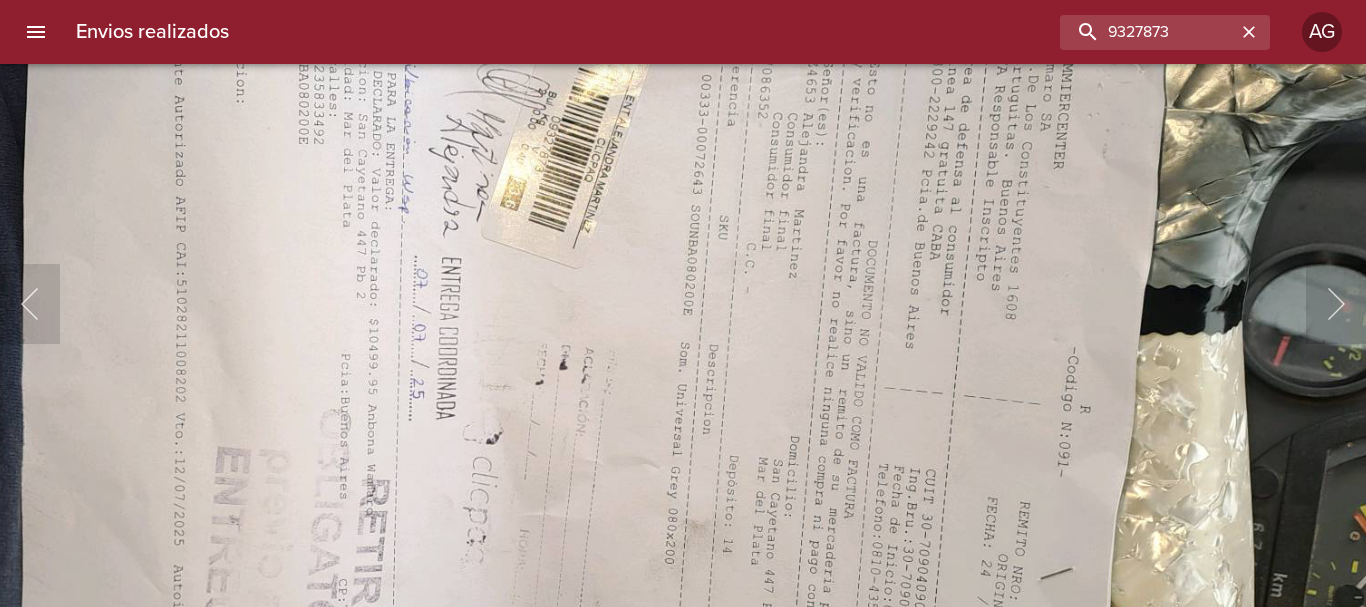 click at bounding box center [494, 358] 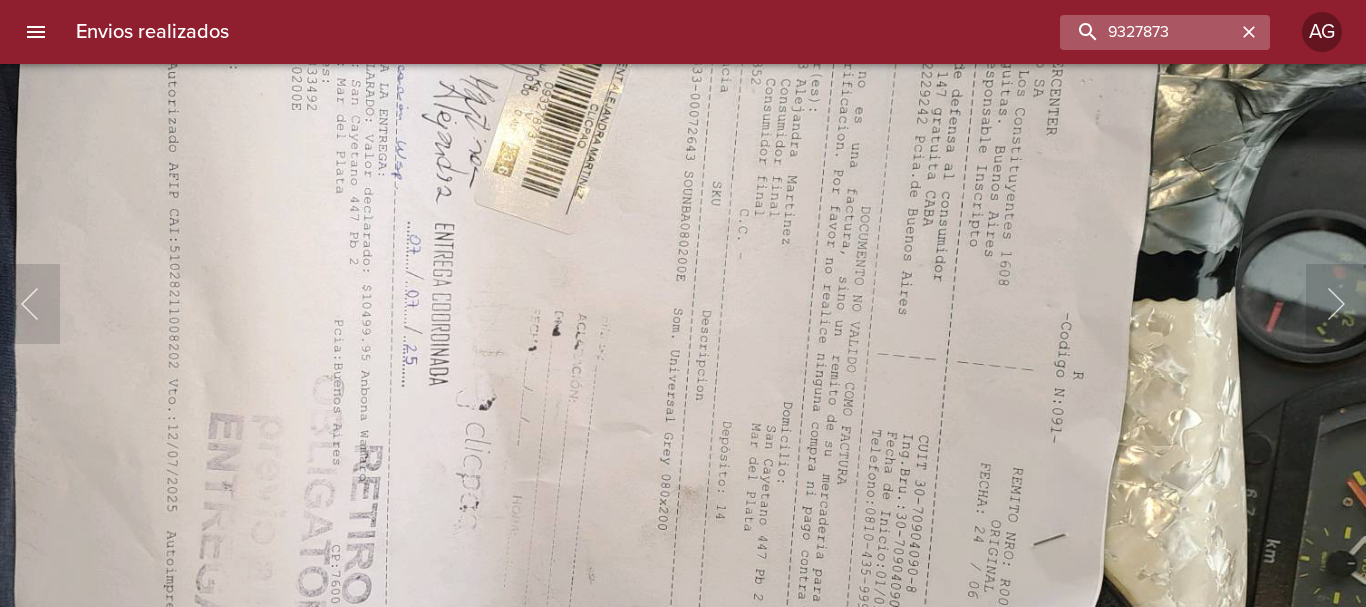 click at bounding box center [1249, 32] 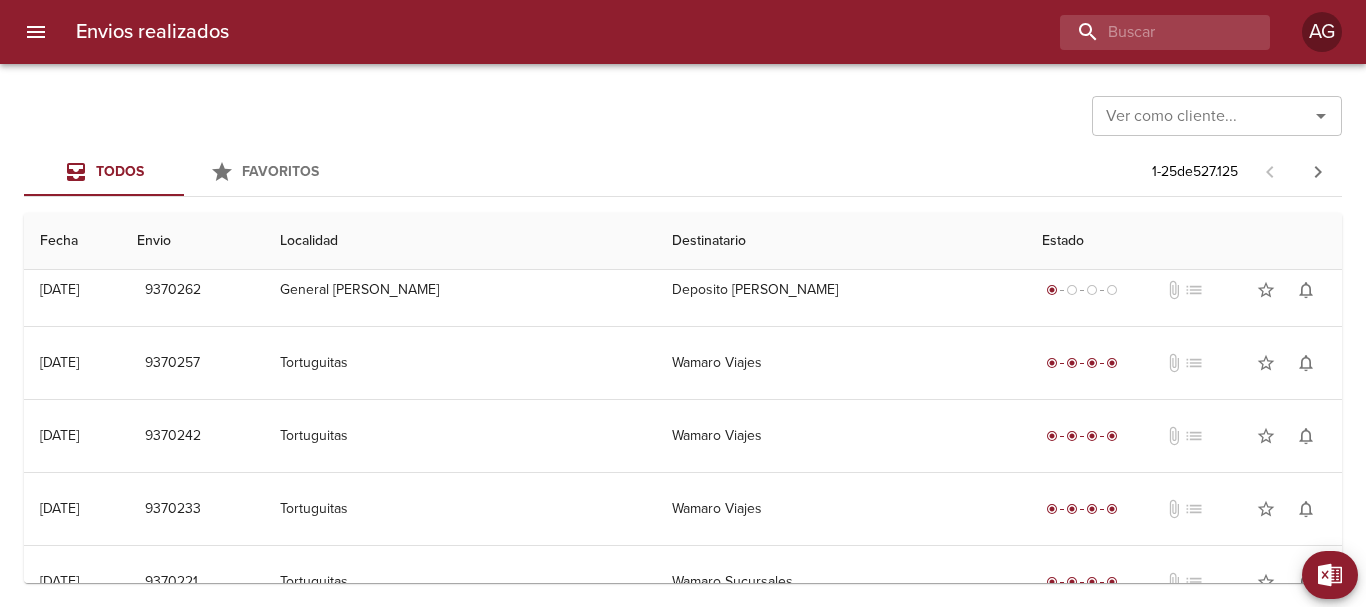 scroll, scrollTop: 0, scrollLeft: 0, axis: both 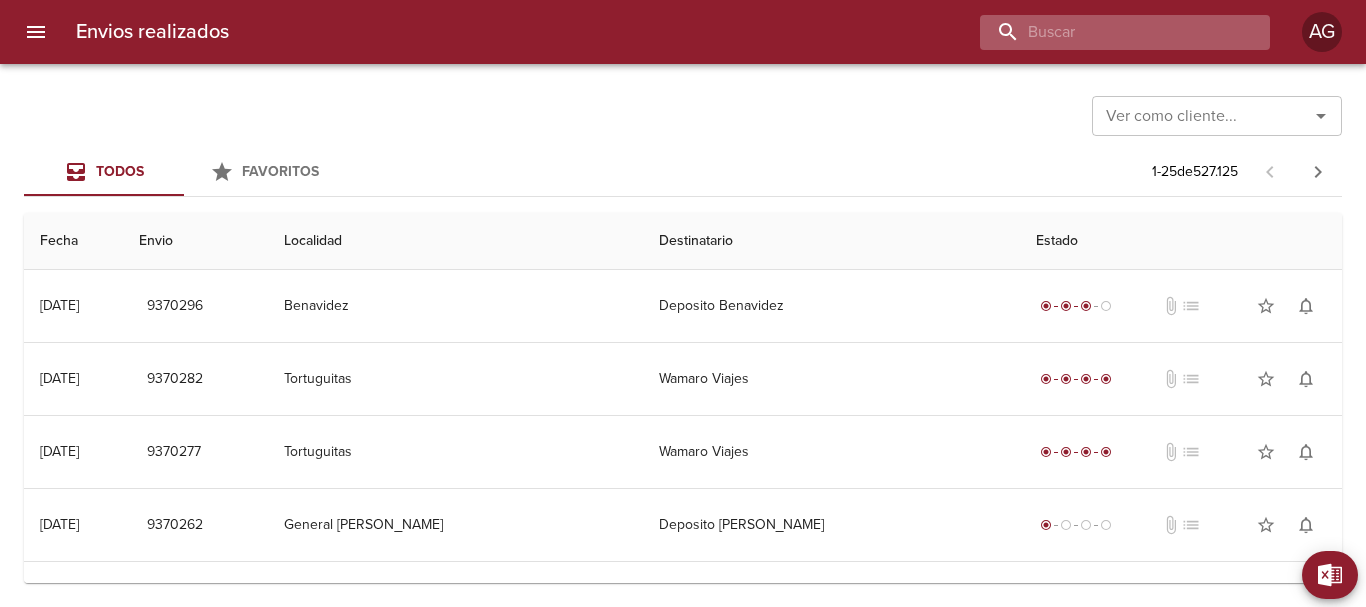 click at bounding box center (1108, 32) 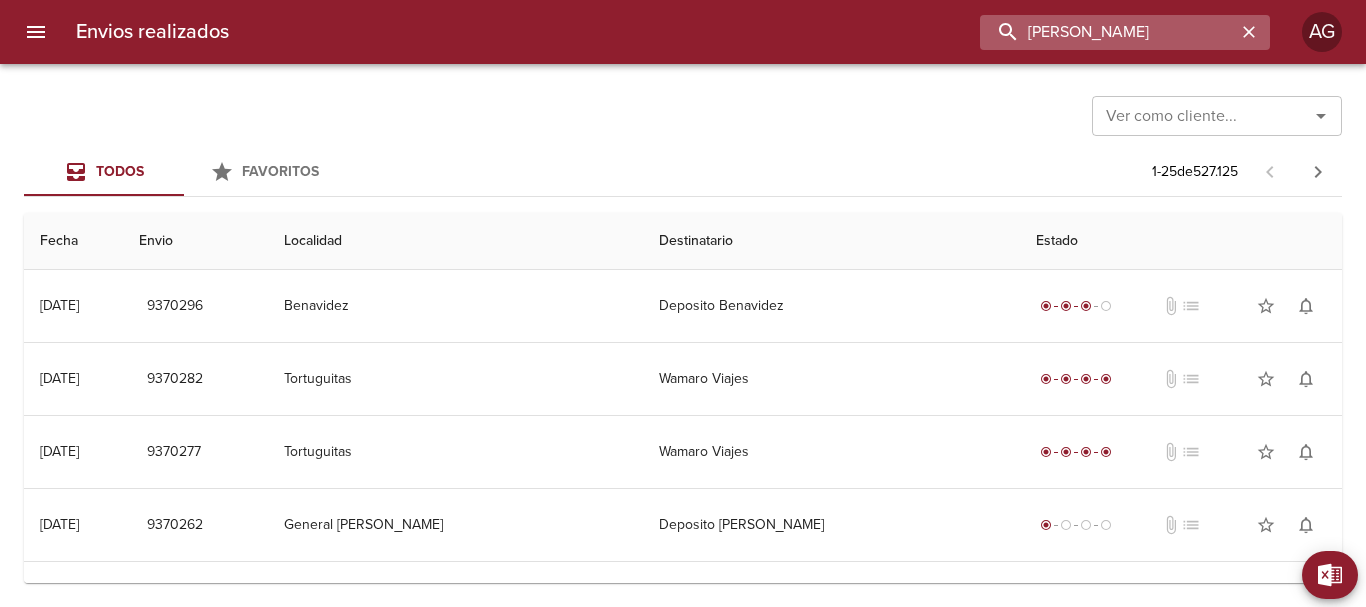 type on "ortega cintia" 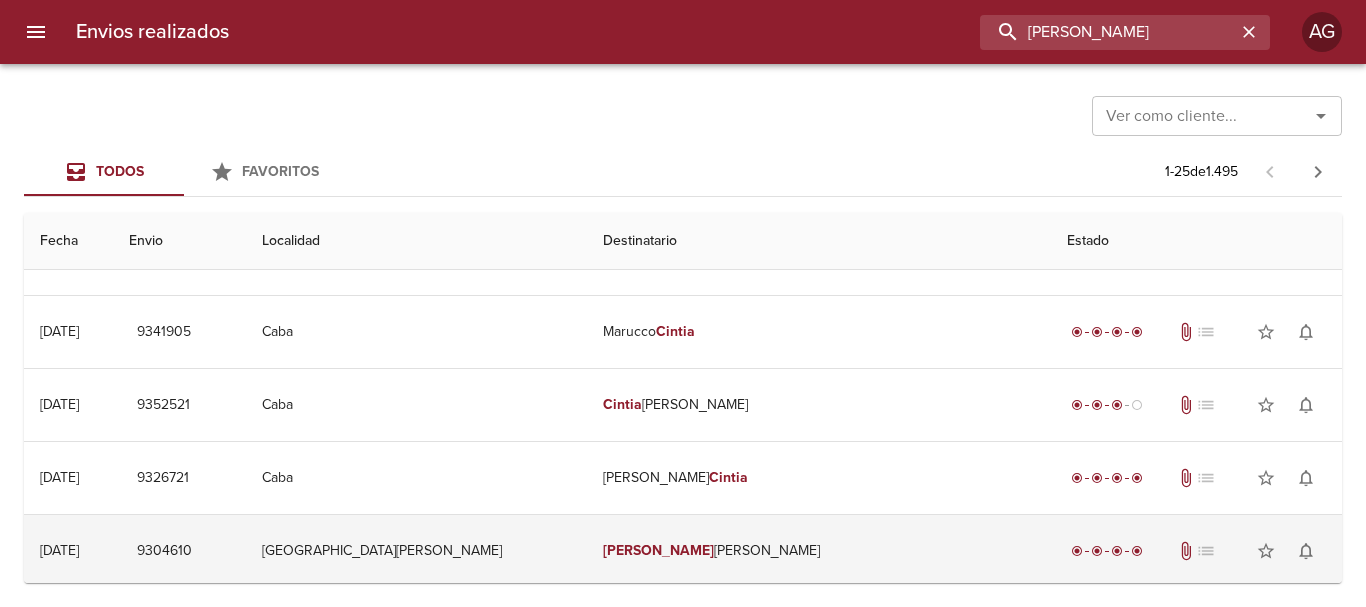 scroll, scrollTop: 0, scrollLeft: 0, axis: both 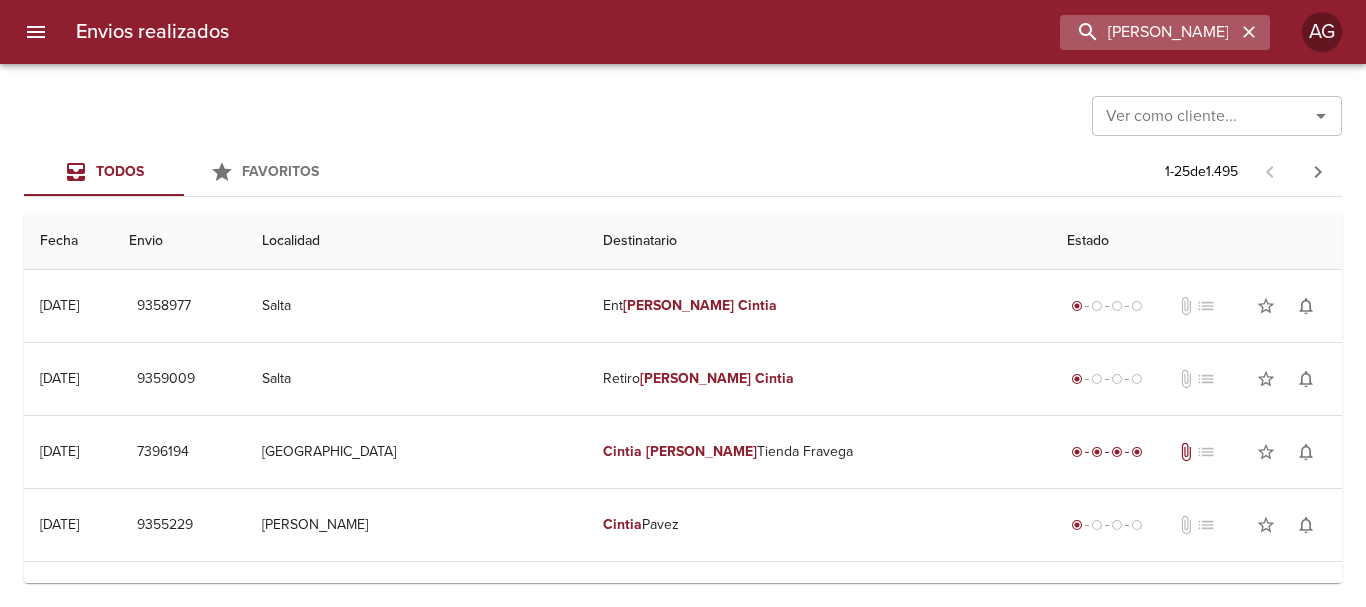 click 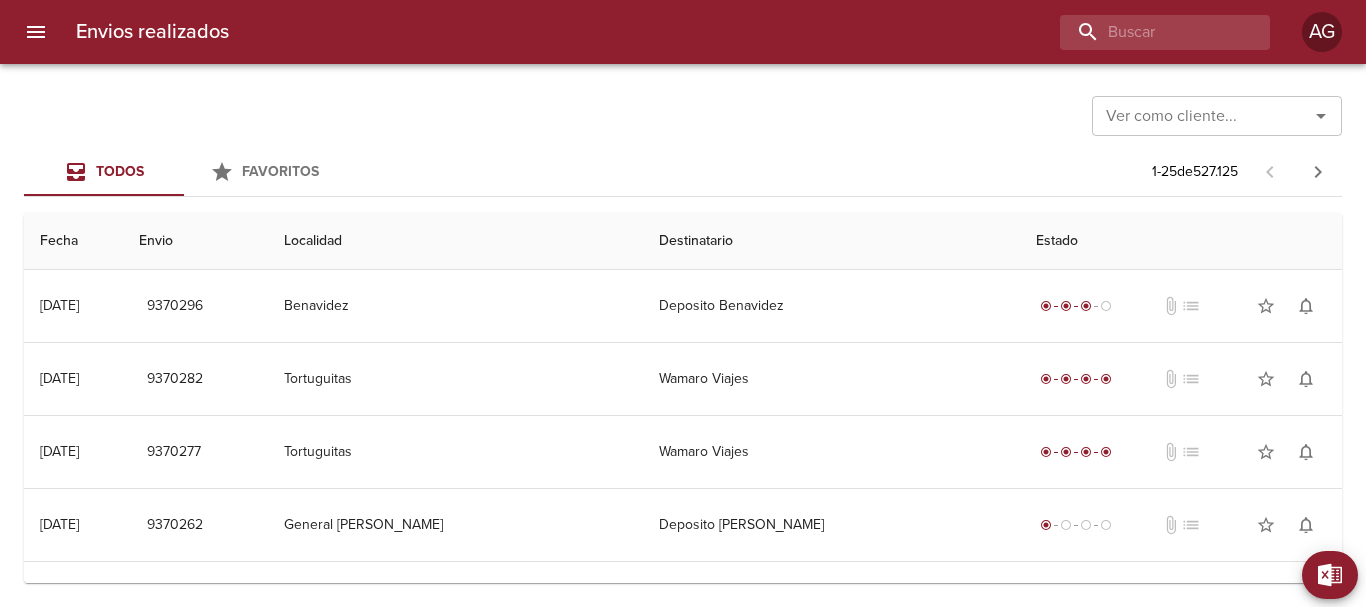 scroll, scrollTop: 0, scrollLeft: 0, axis: both 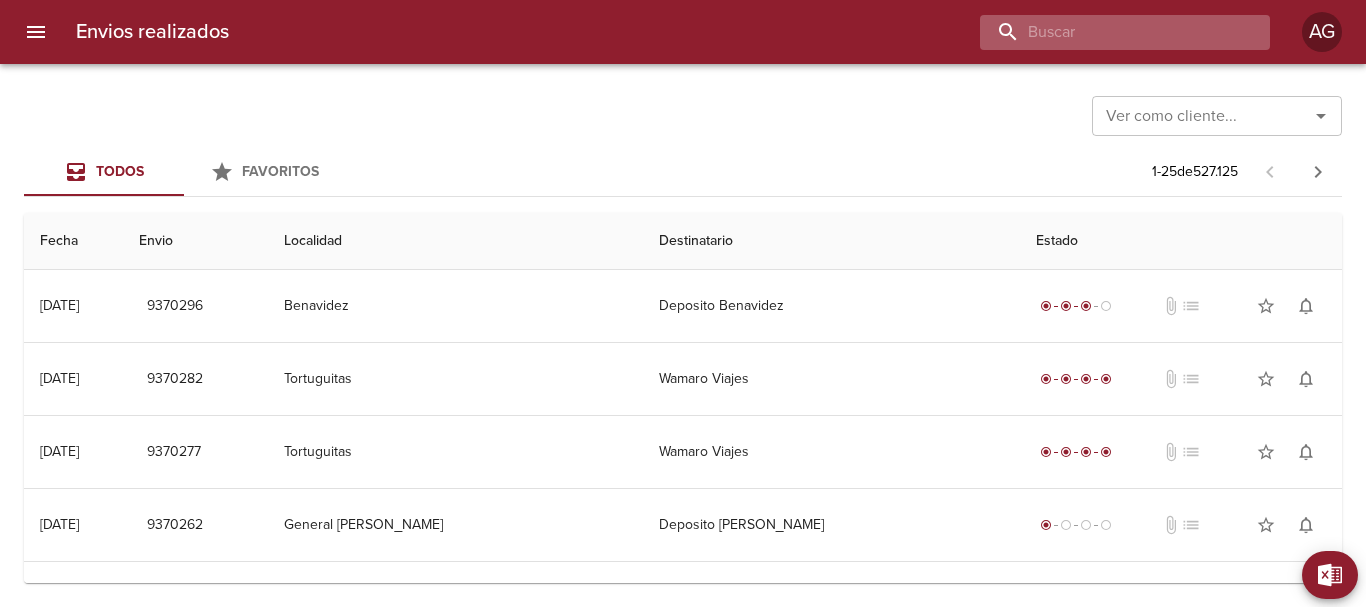 click at bounding box center (1108, 32) 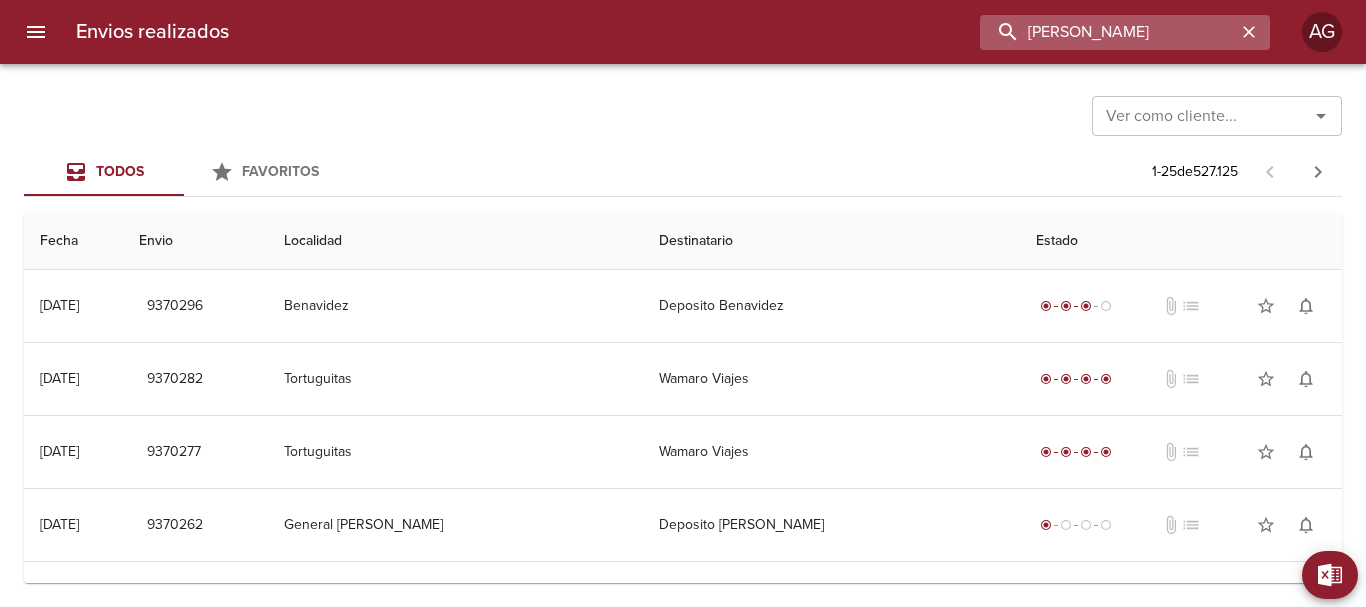 type on "maurer" 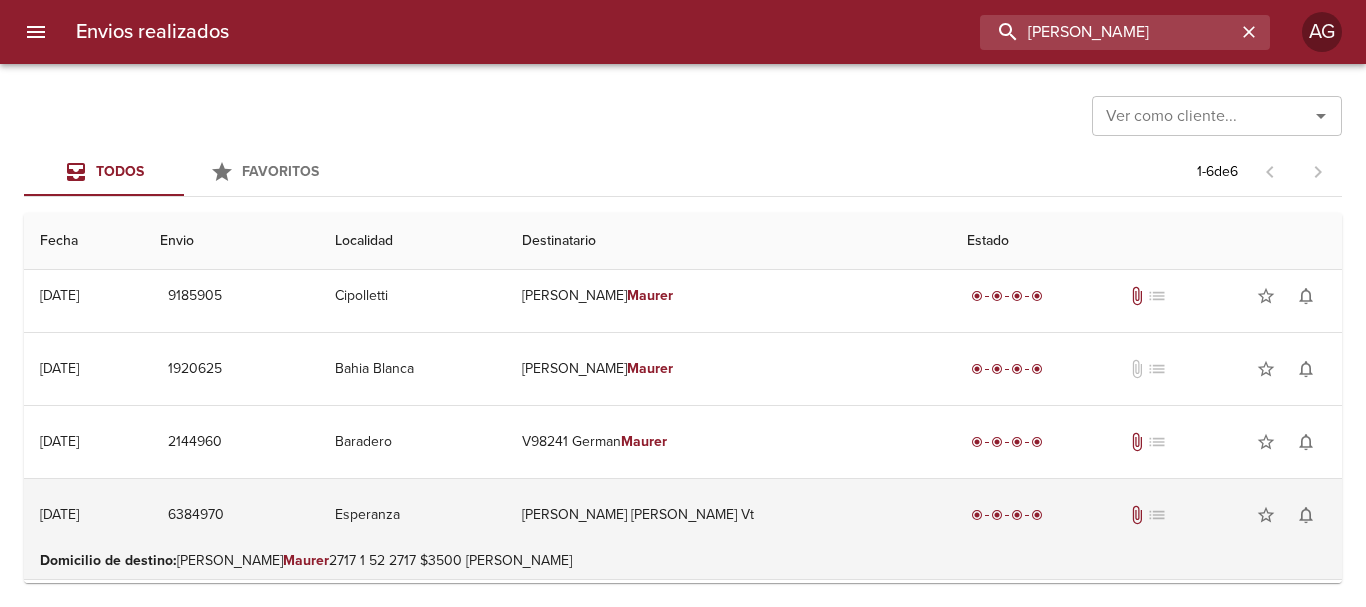 scroll, scrollTop: 0, scrollLeft: 0, axis: both 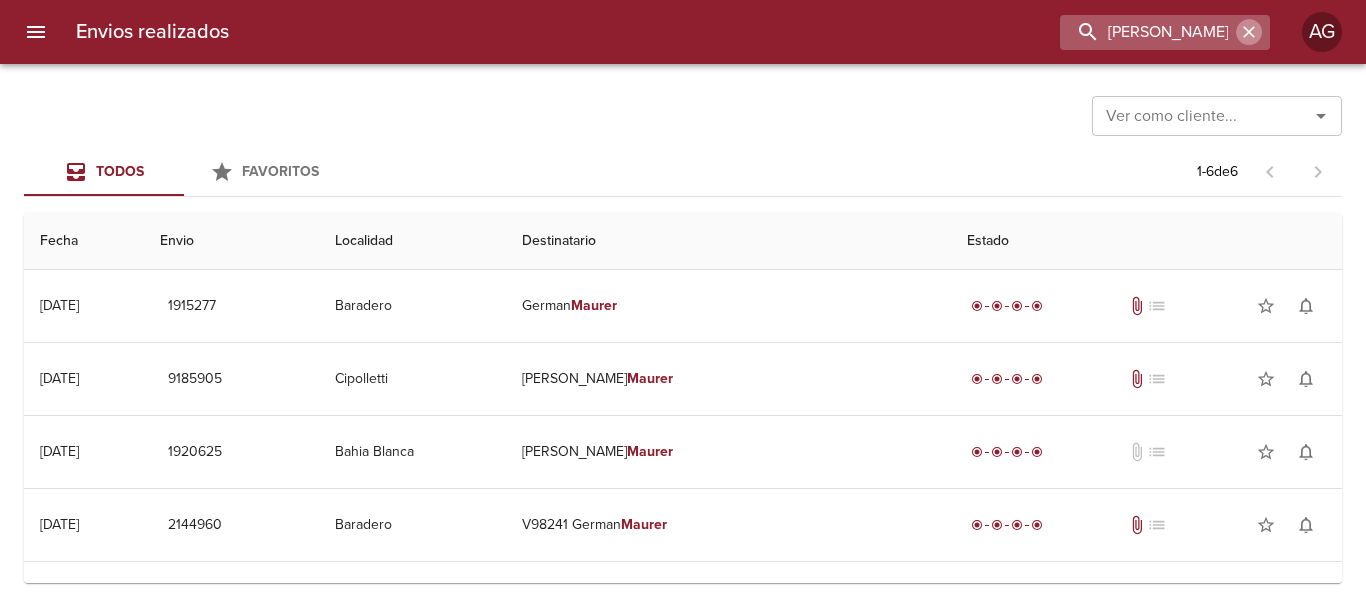 click 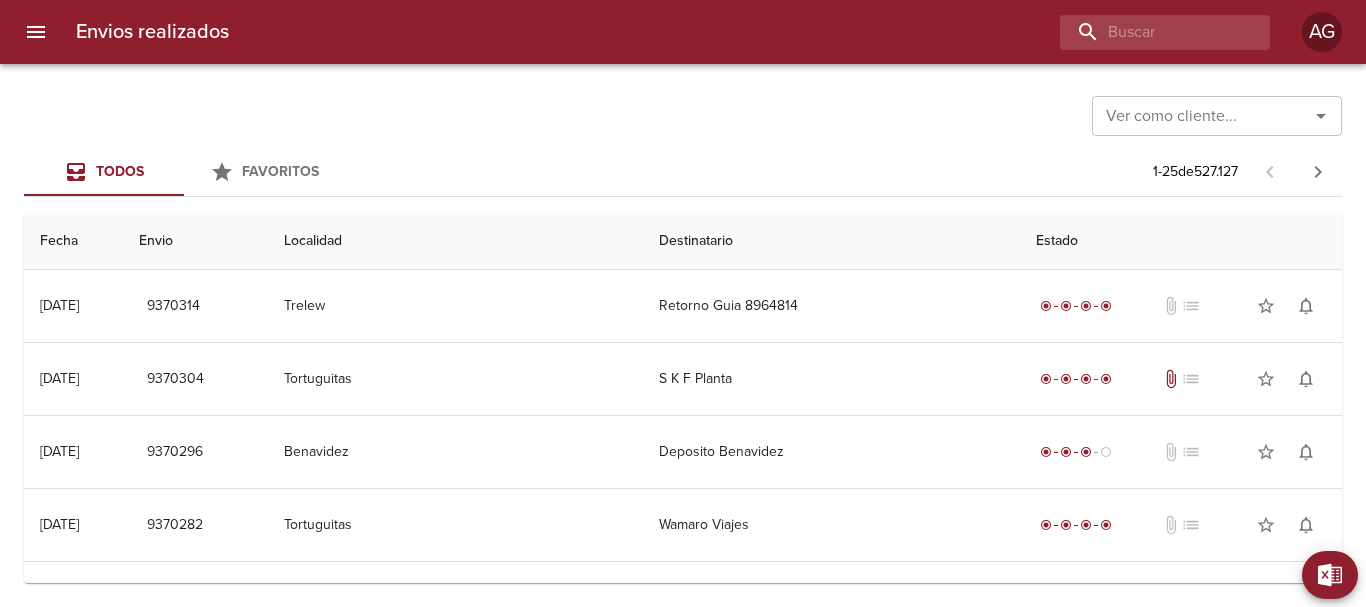 click on "Ver como cliente... Ver como cliente..." at bounding box center [683, 114] 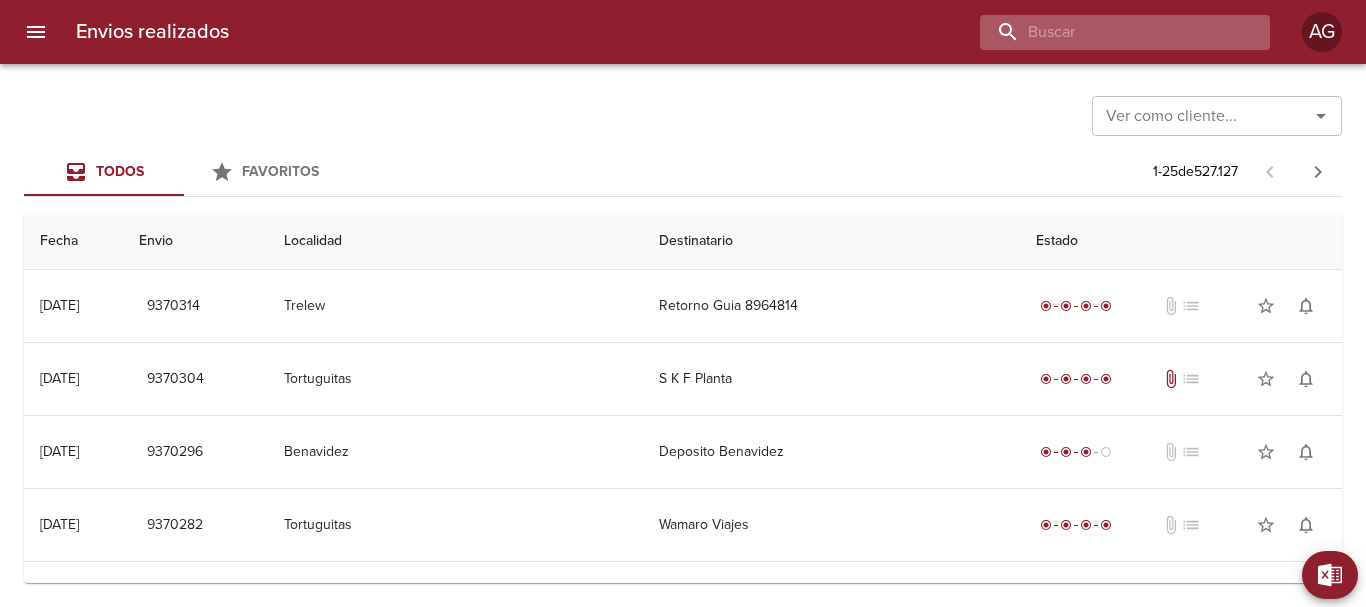 click at bounding box center [1108, 32] 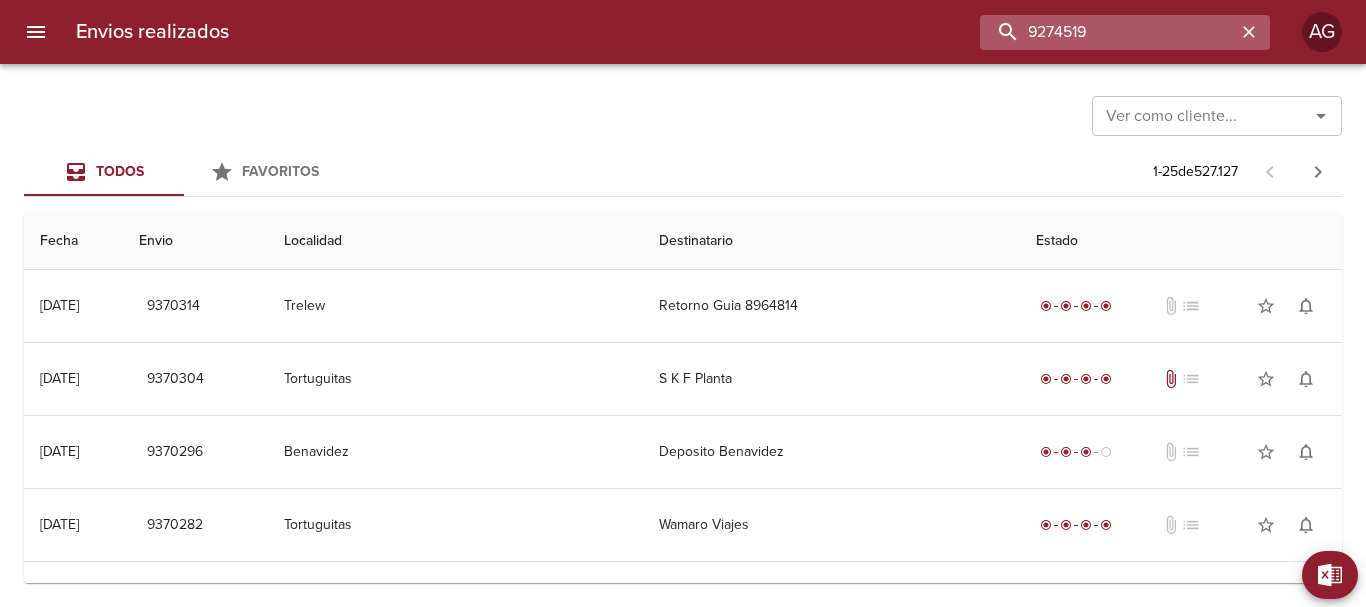 type on "9274519" 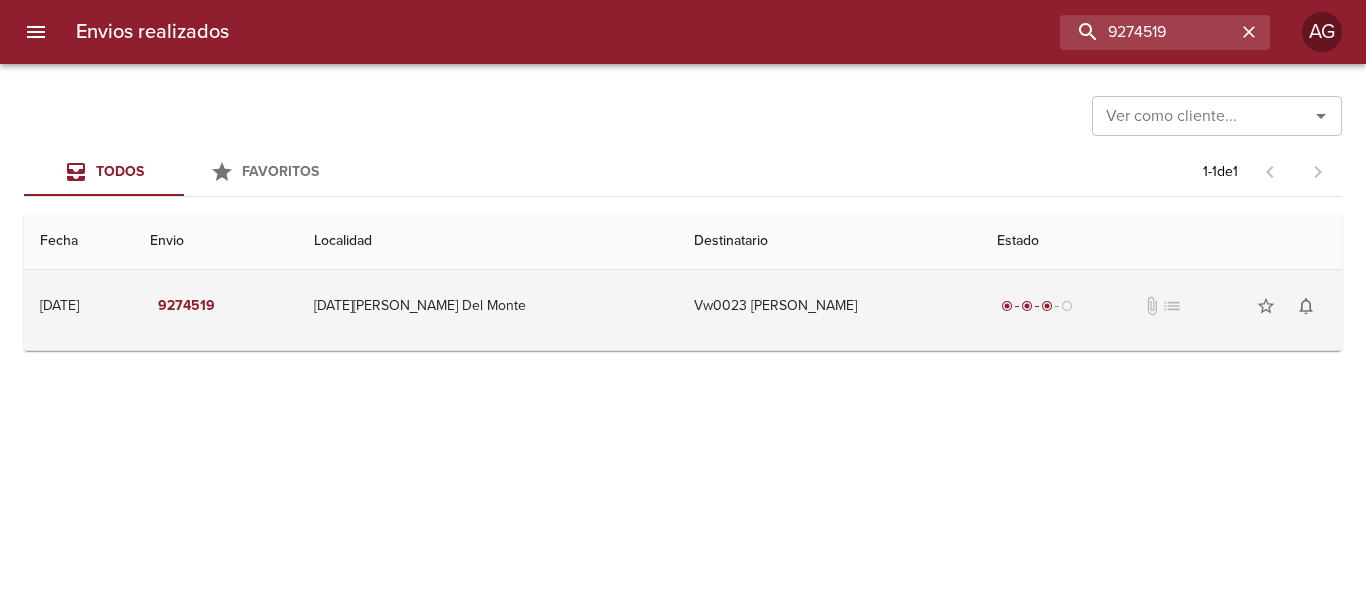 click on "Vw0023 Claudia Cheroni" at bounding box center [829, 306] 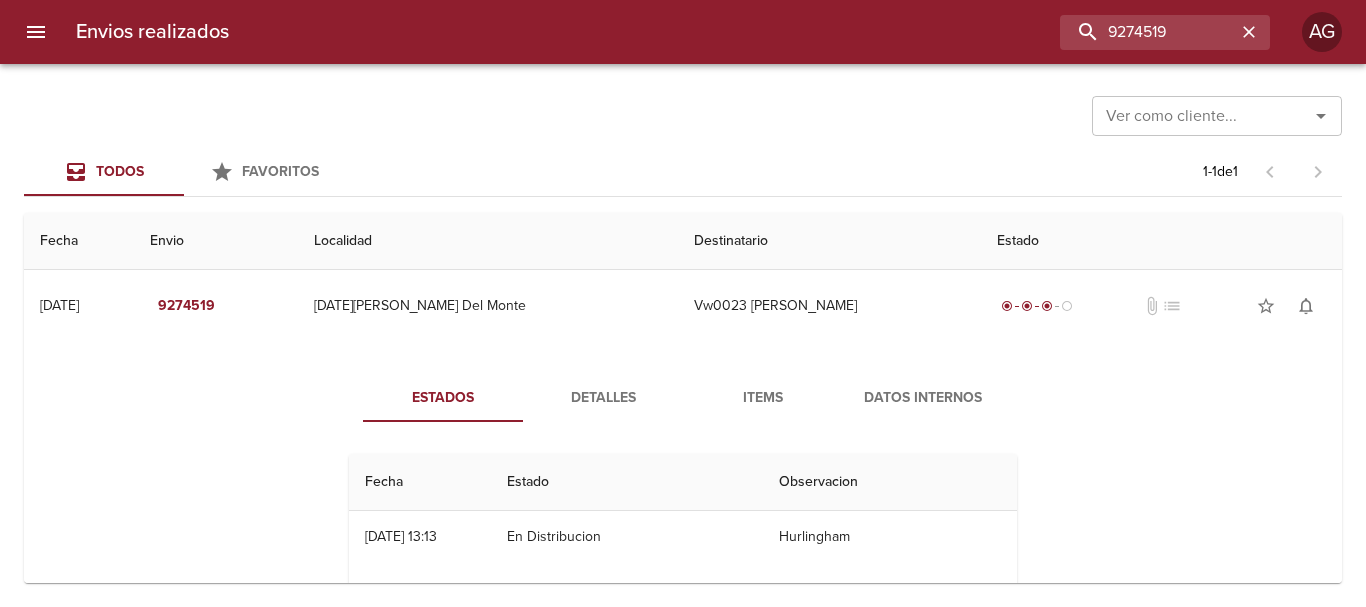 scroll, scrollTop: 1, scrollLeft: 0, axis: vertical 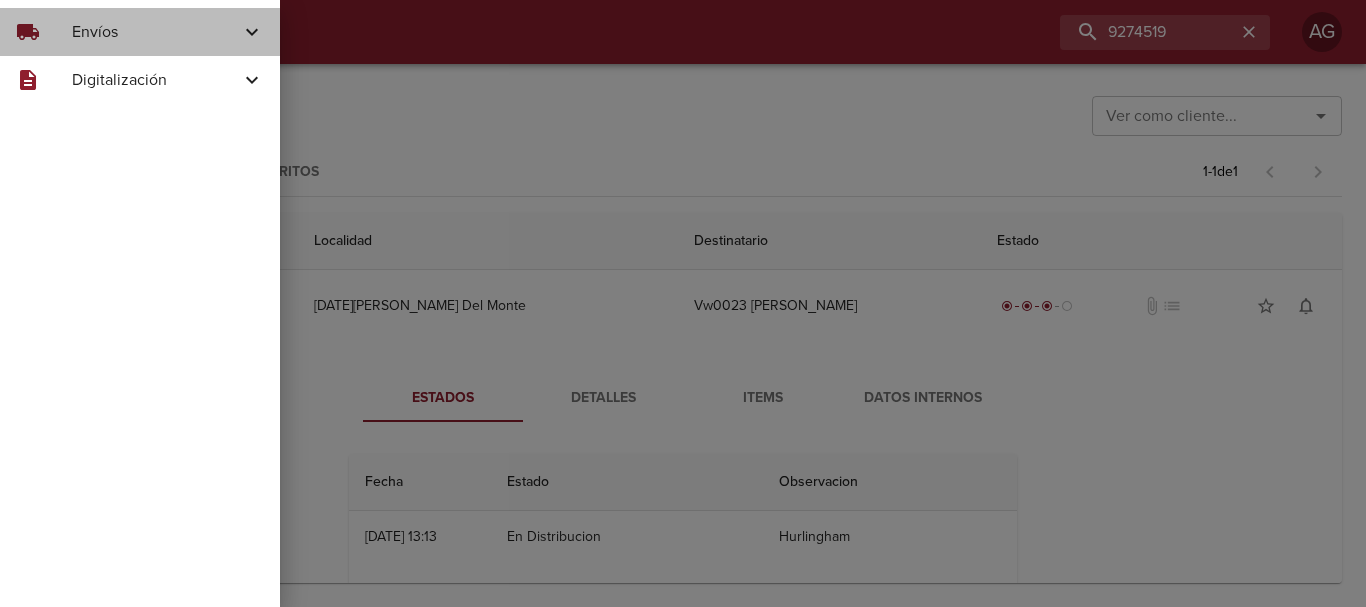 click on "Envíos" at bounding box center [156, 32] 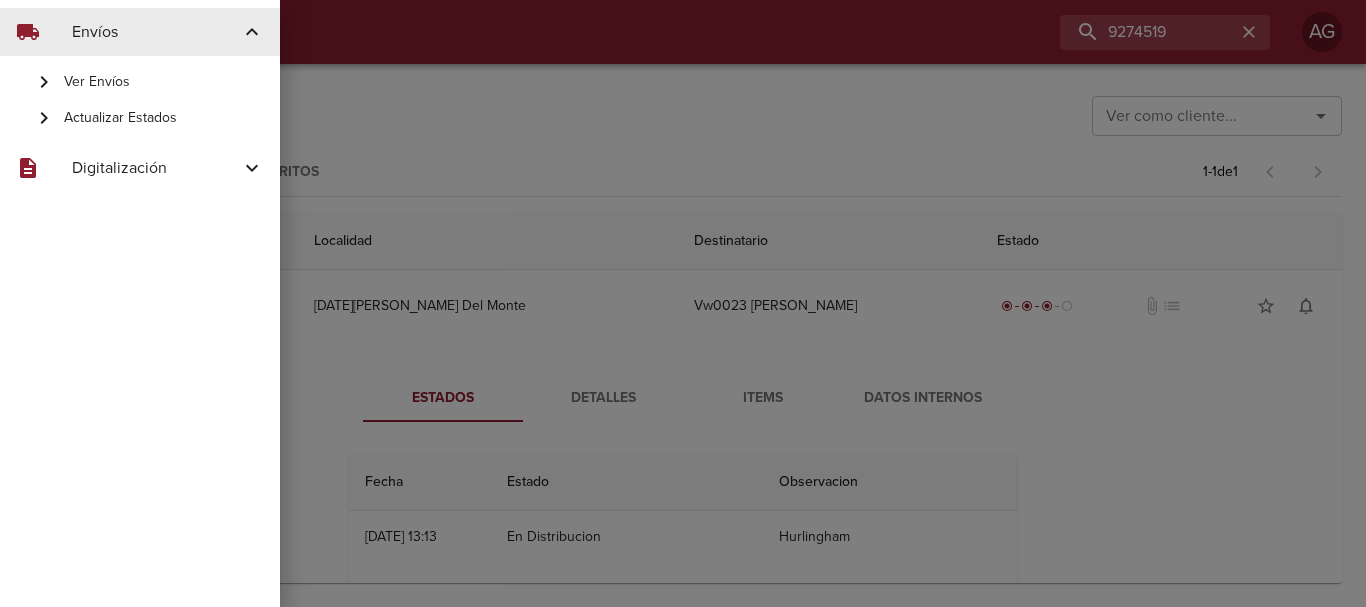 click on "Actualizar Estados" at bounding box center [164, 118] 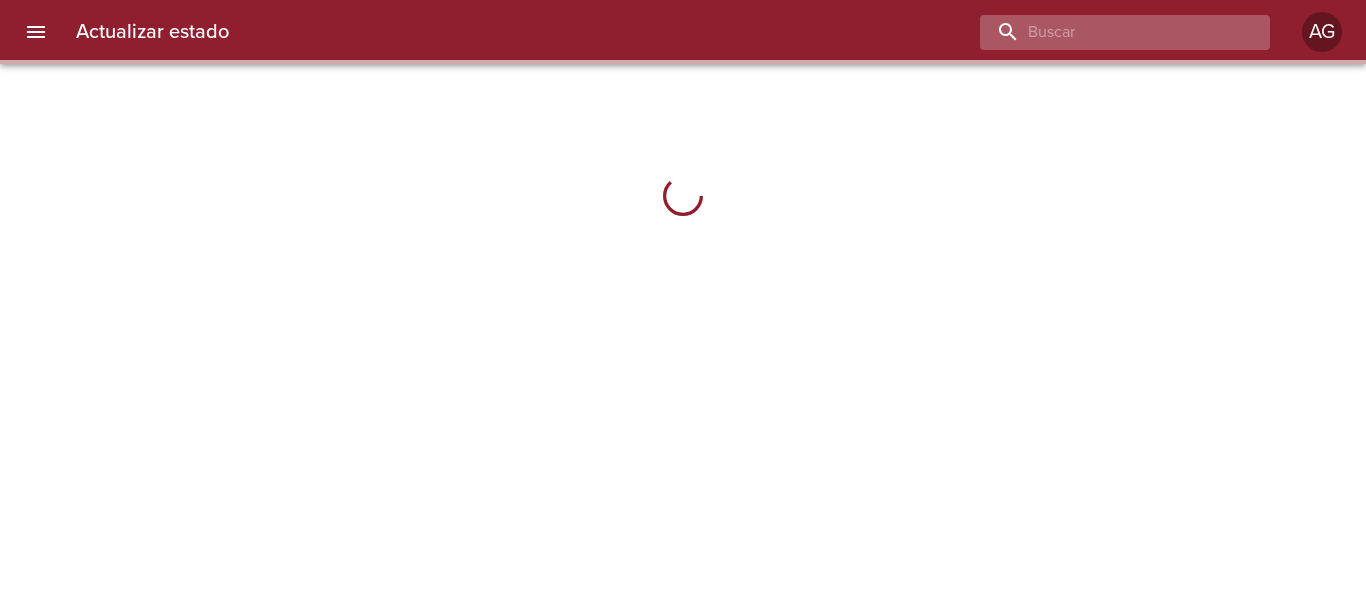 click at bounding box center (1108, 32) 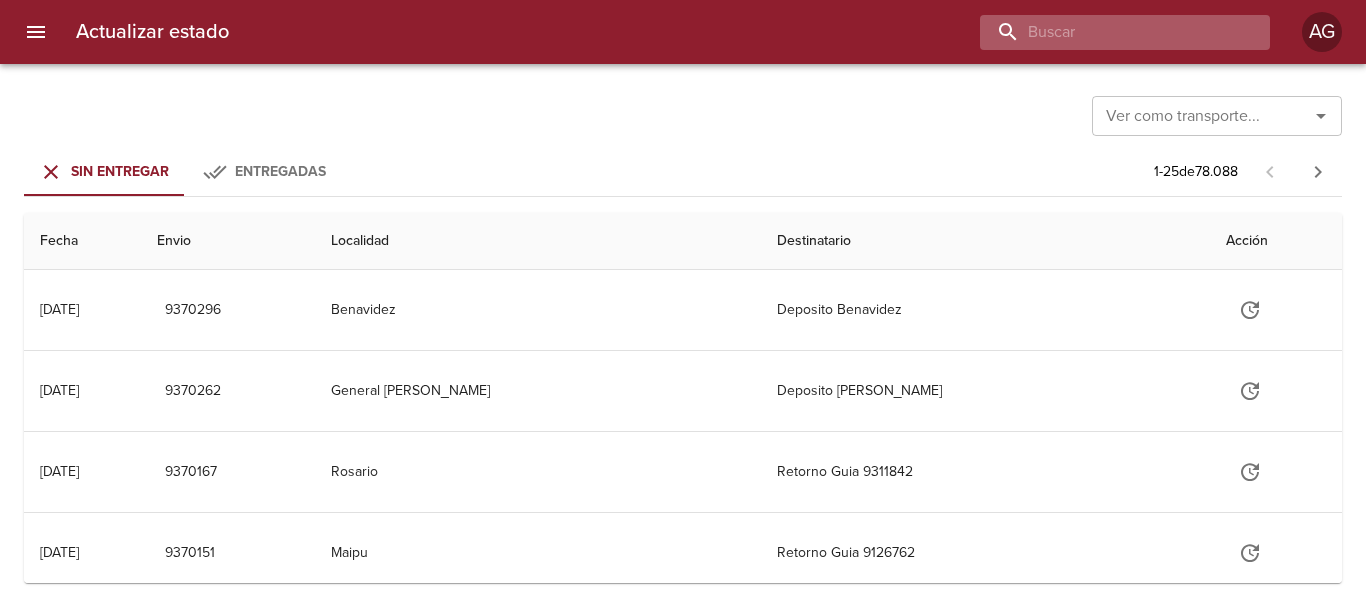 paste on "9274519" 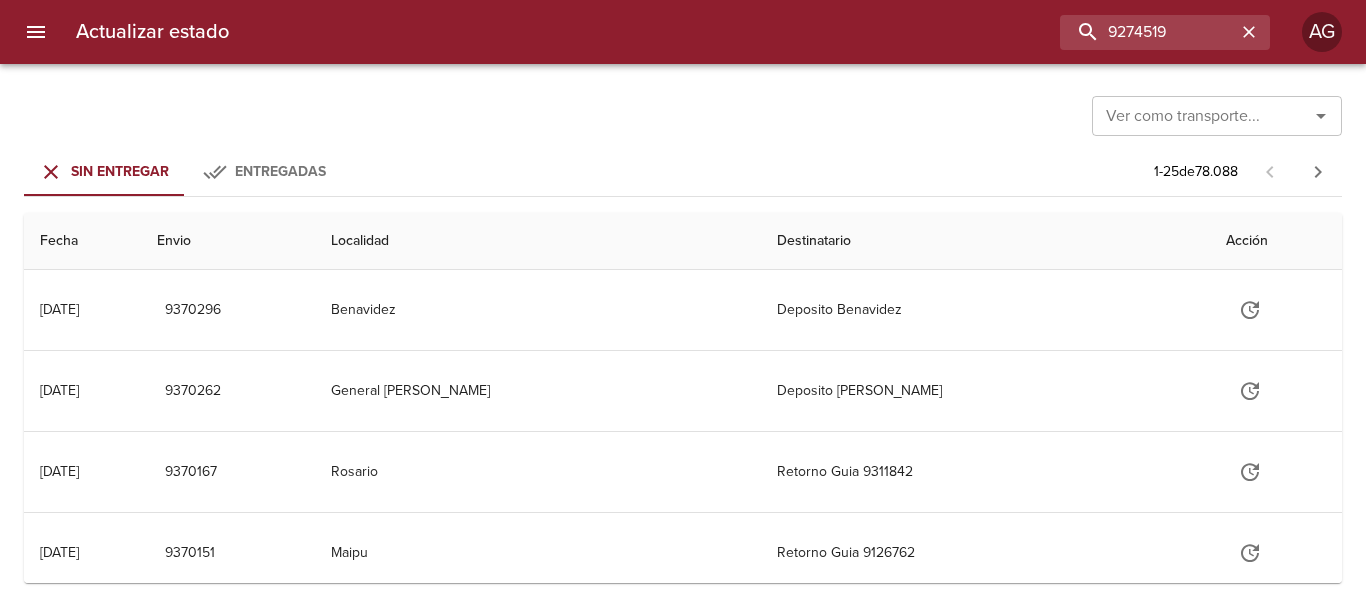 scroll, scrollTop: 0, scrollLeft: 0, axis: both 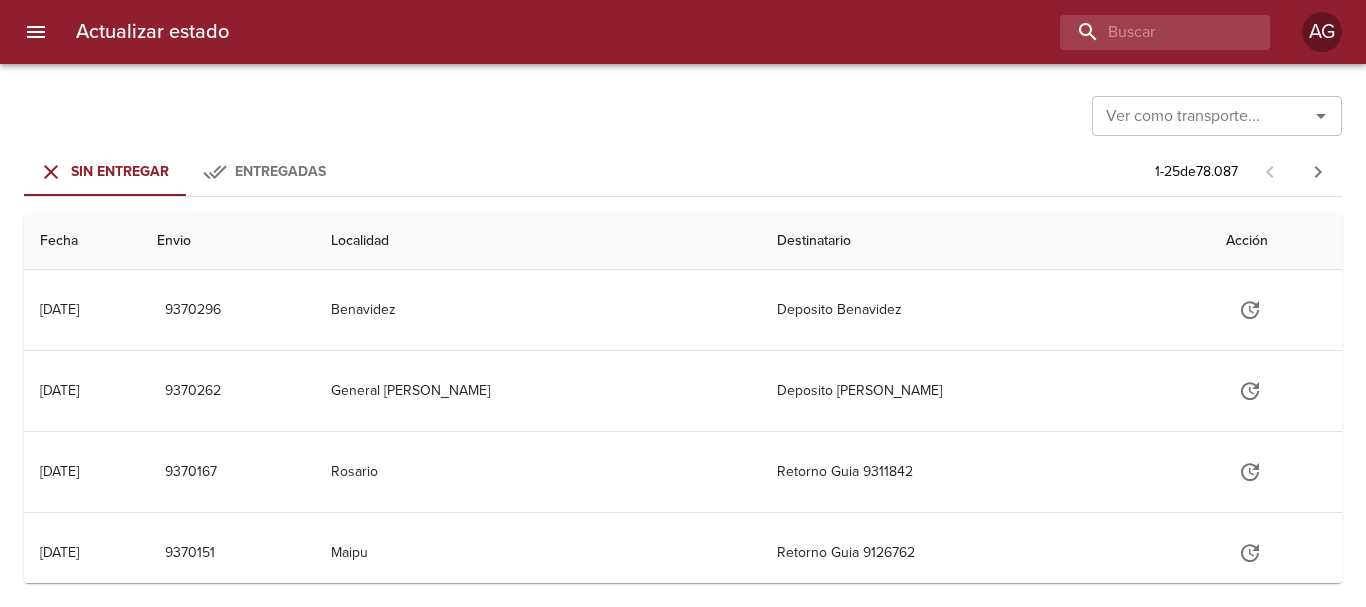 click 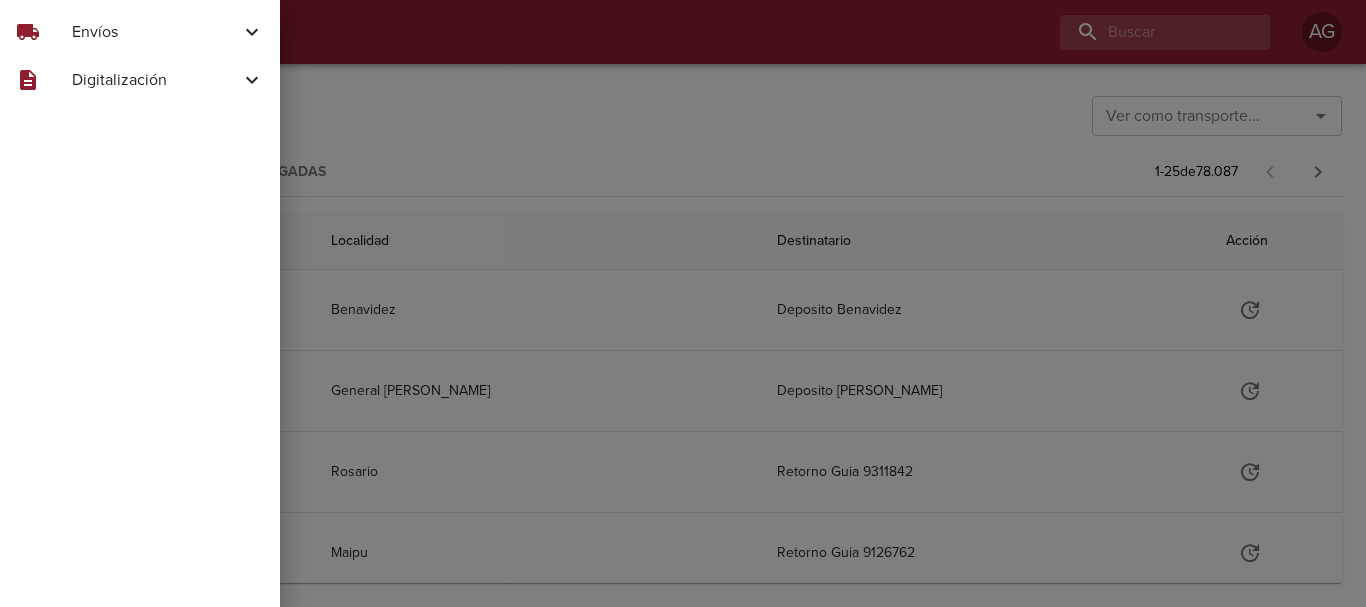 click on "local_shipping" at bounding box center [44, 32] 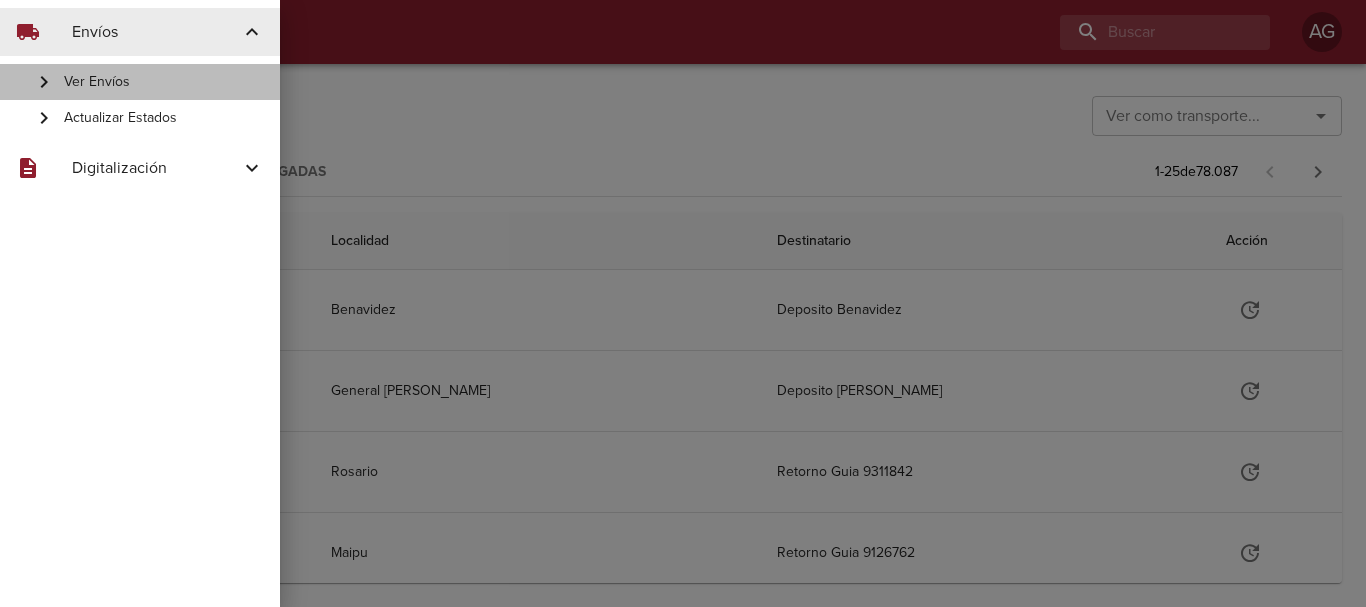 click on "Ver Envíos" at bounding box center [164, 82] 